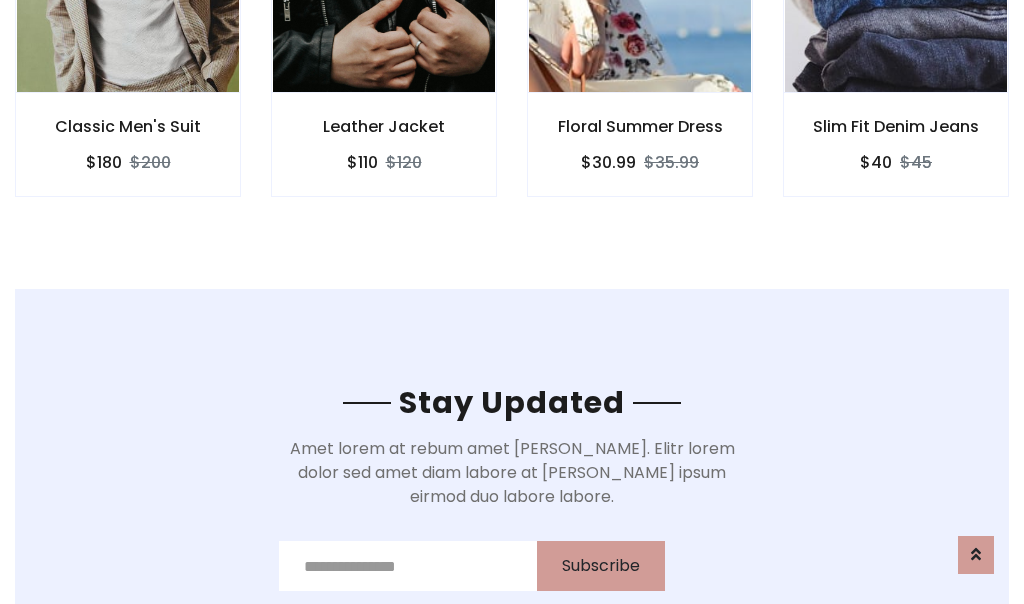 scroll, scrollTop: 3012, scrollLeft: 0, axis: vertical 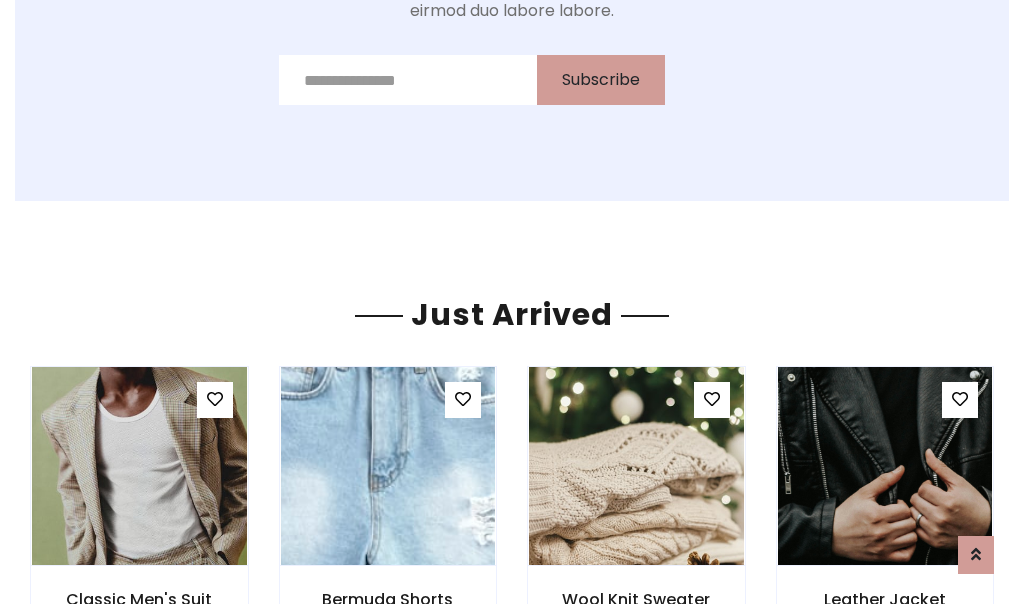 click on "Floral Summer Dress
$30.99
$35.99" at bounding box center (640, -428) 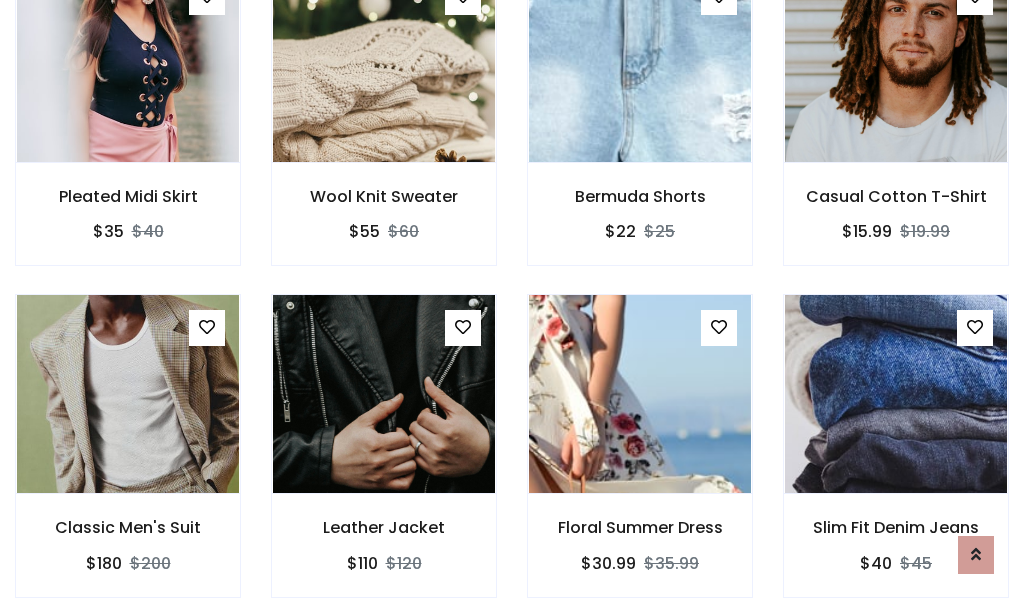 click on "Floral Summer Dress
$30.99
$35.99" at bounding box center (640, 459) 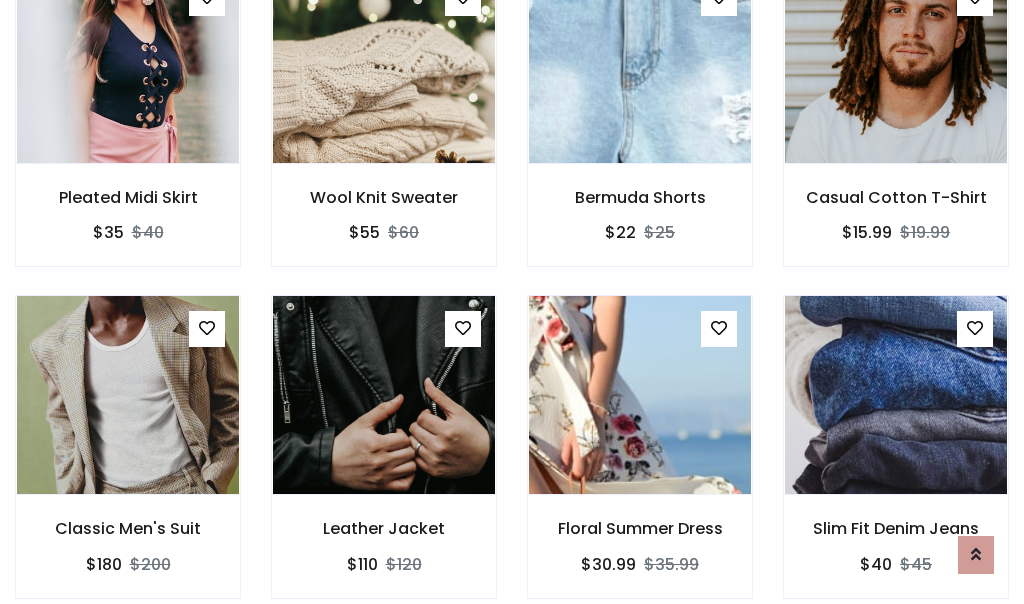 click on "Floral Summer Dress
$30.99
$35.99" at bounding box center (640, 460) 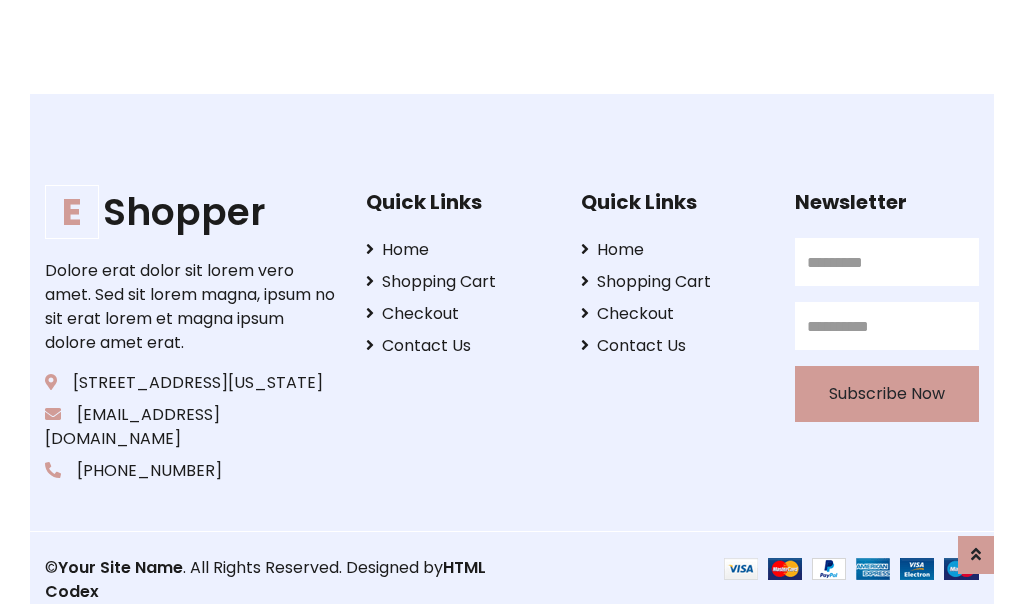 scroll, scrollTop: 3807, scrollLeft: 0, axis: vertical 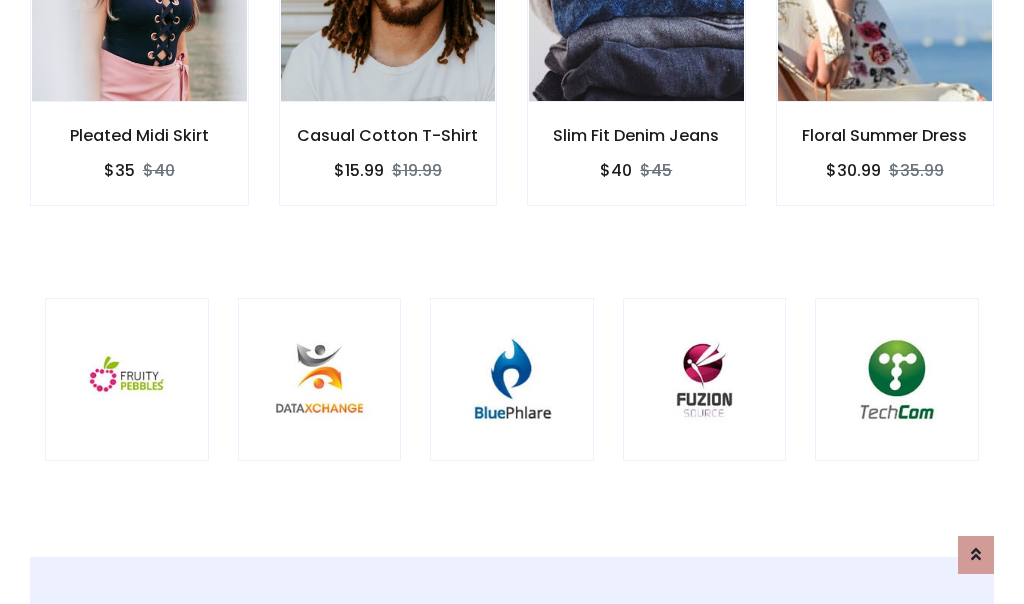 click at bounding box center (512, 380) 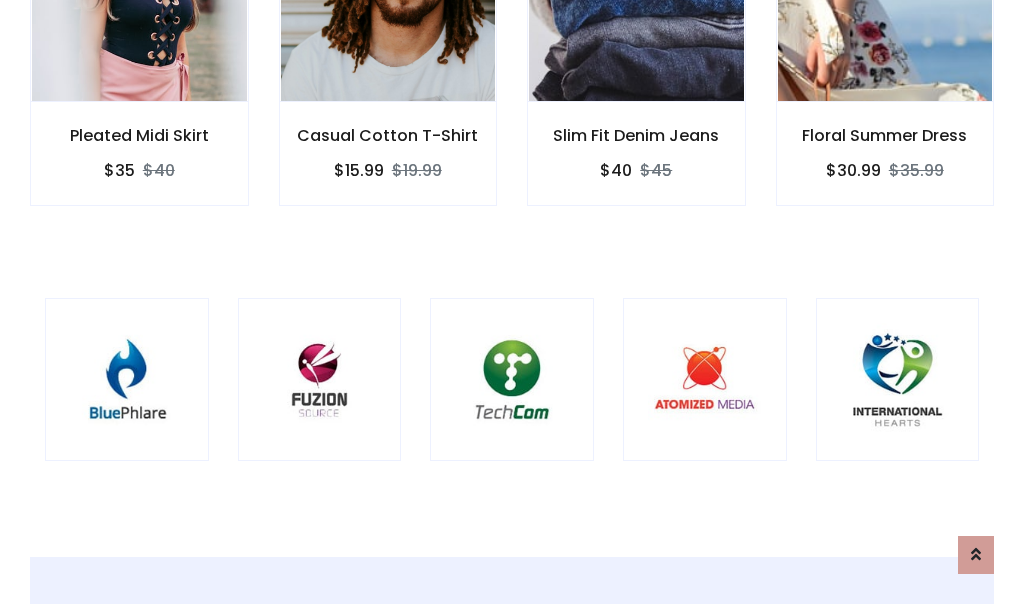 click at bounding box center [512, 380] 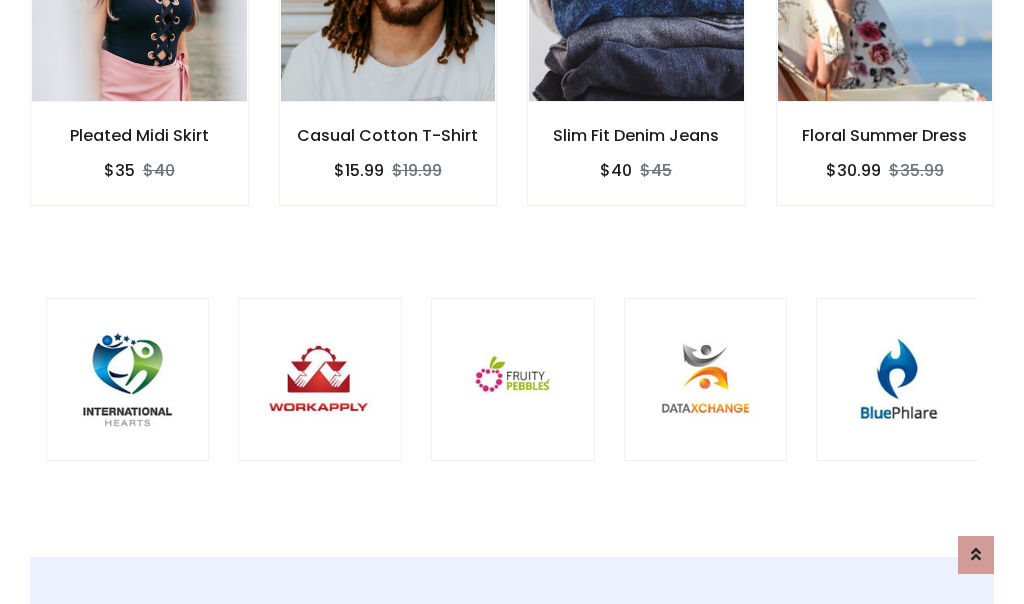 scroll, scrollTop: 0, scrollLeft: 0, axis: both 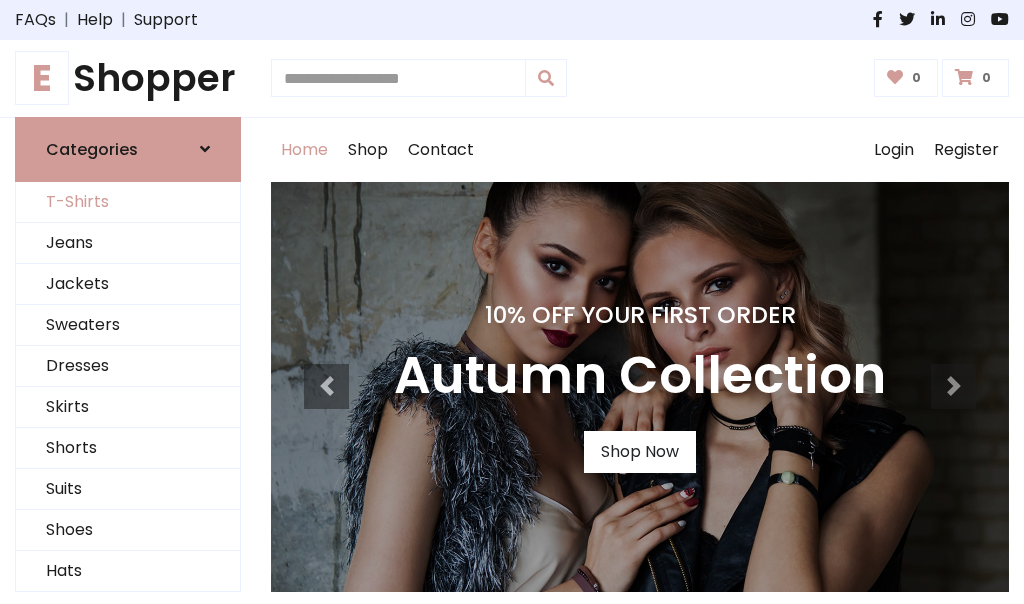 click on "T-Shirts" at bounding box center (128, 202) 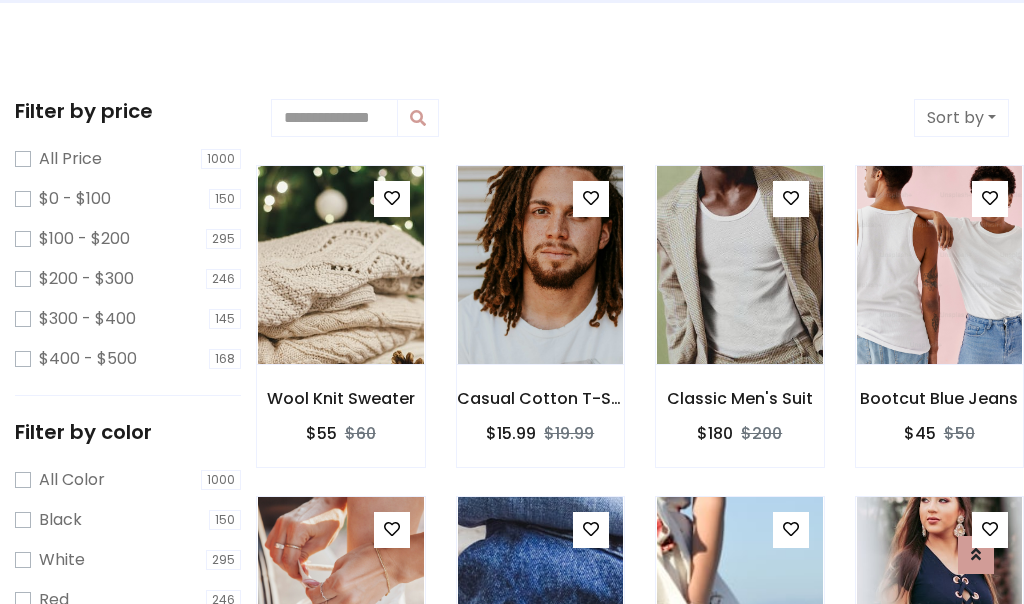 scroll, scrollTop: 0, scrollLeft: 0, axis: both 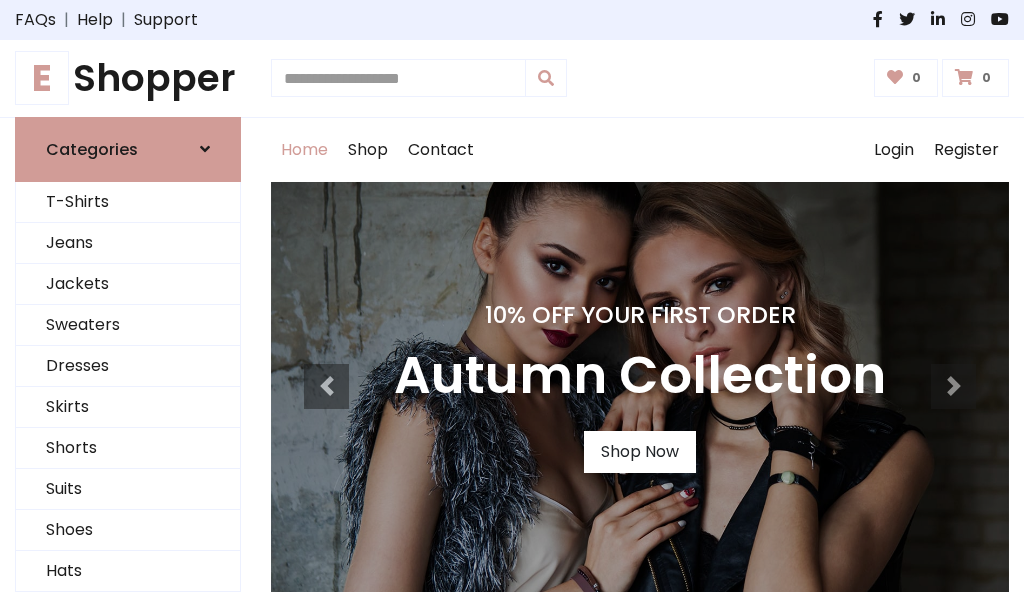 click on "E Shopper" at bounding box center (128, 78) 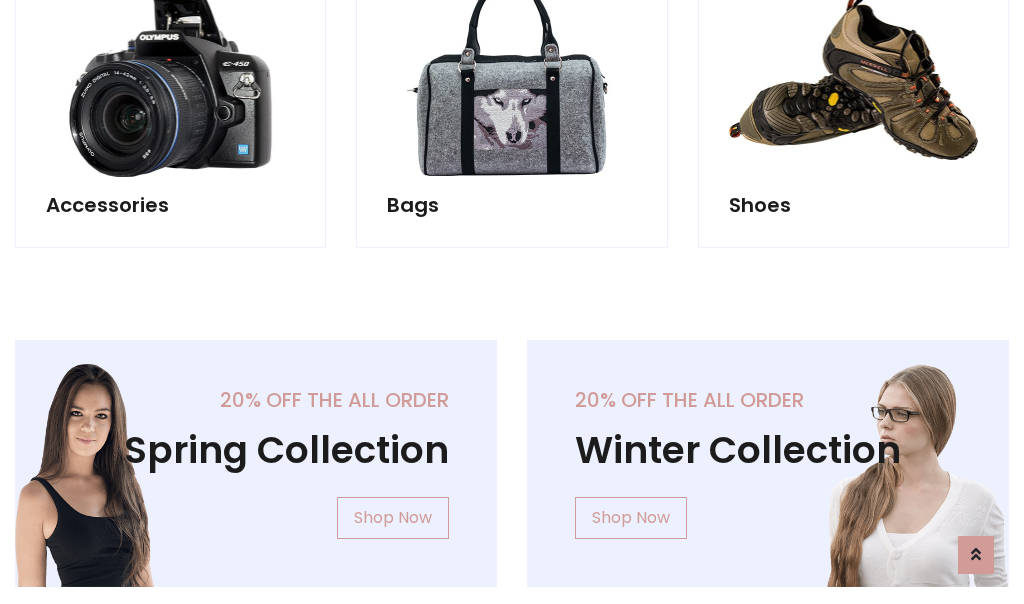 scroll, scrollTop: 1943, scrollLeft: 0, axis: vertical 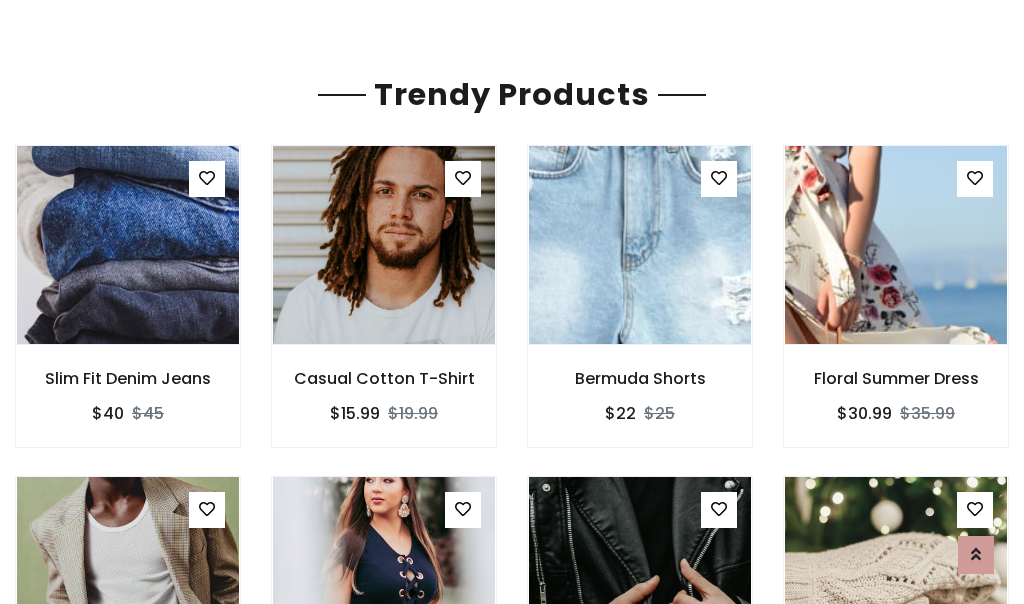 click on "Shop" at bounding box center (368, -1793) 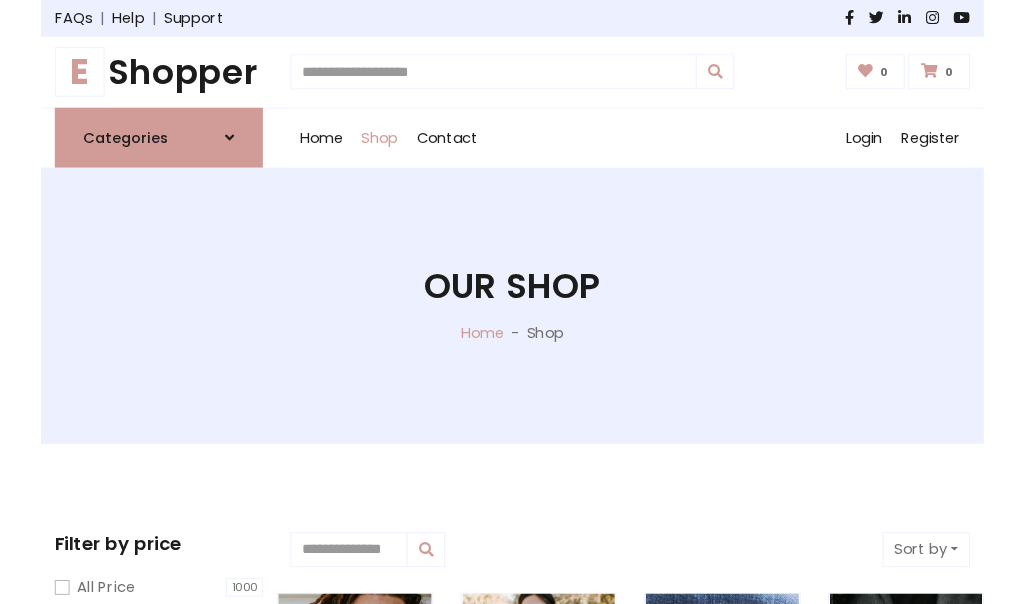 scroll, scrollTop: 0, scrollLeft: 0, axis: both 